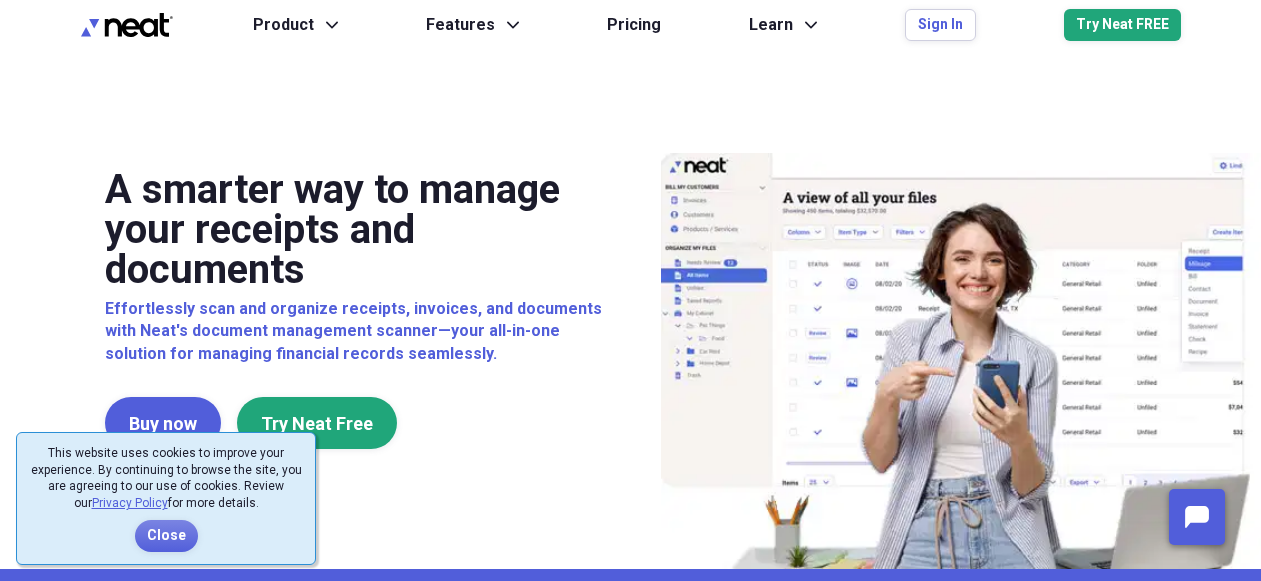 scroll, scrollTop: 0, scrollLeft: 0, axis: both 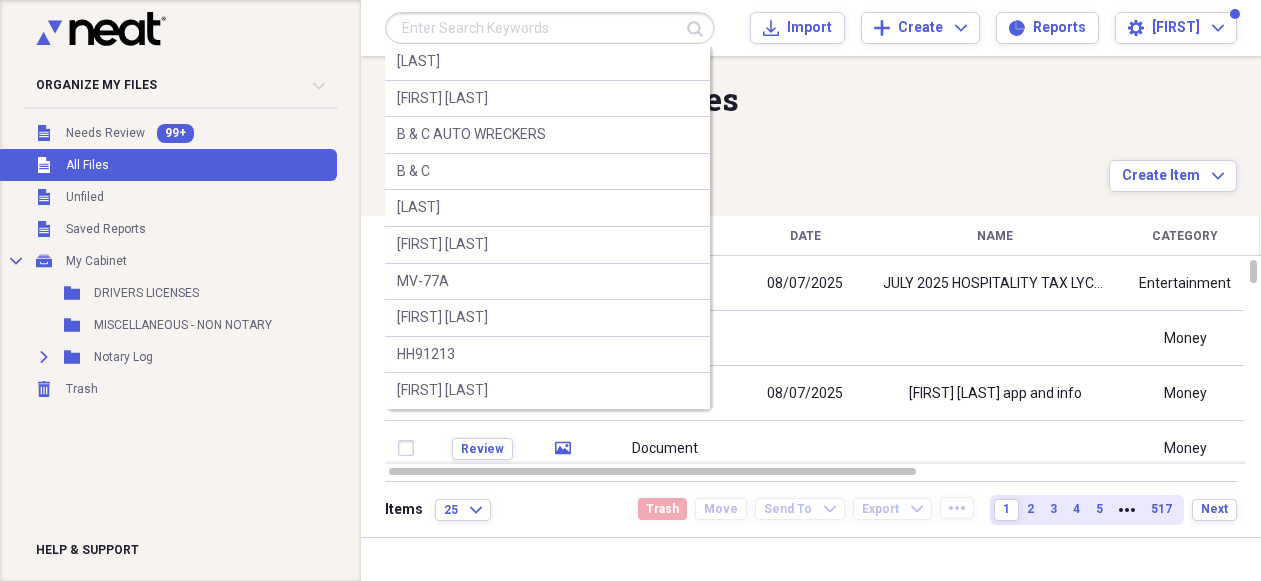 click at bounding box center (550, 28) 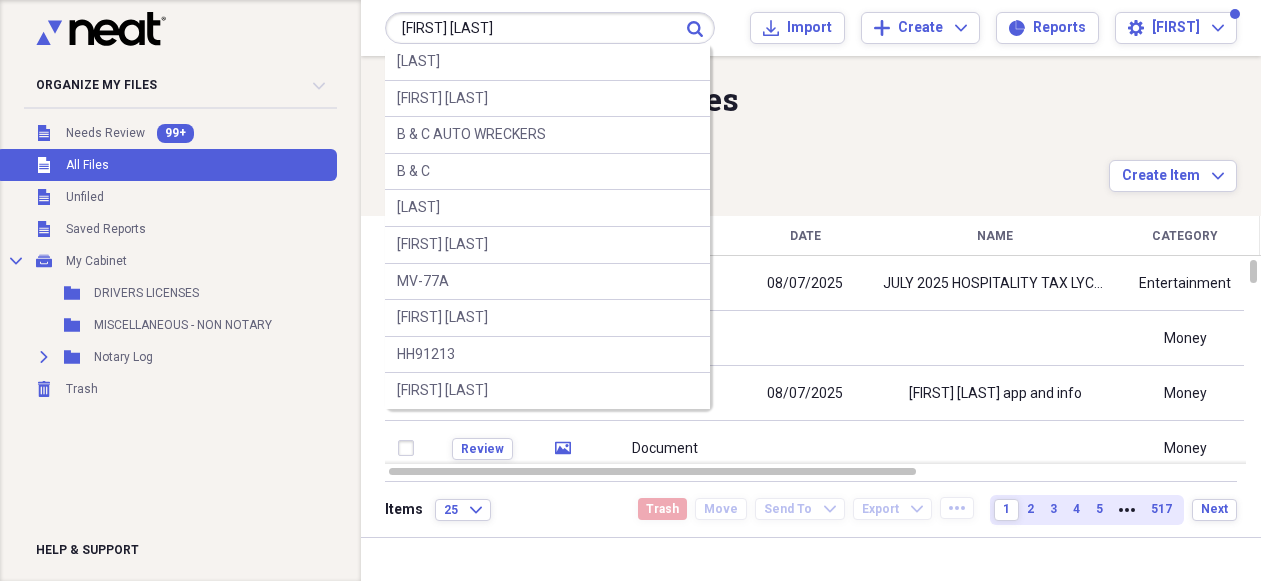 type on "[FIRST] [LAST]" 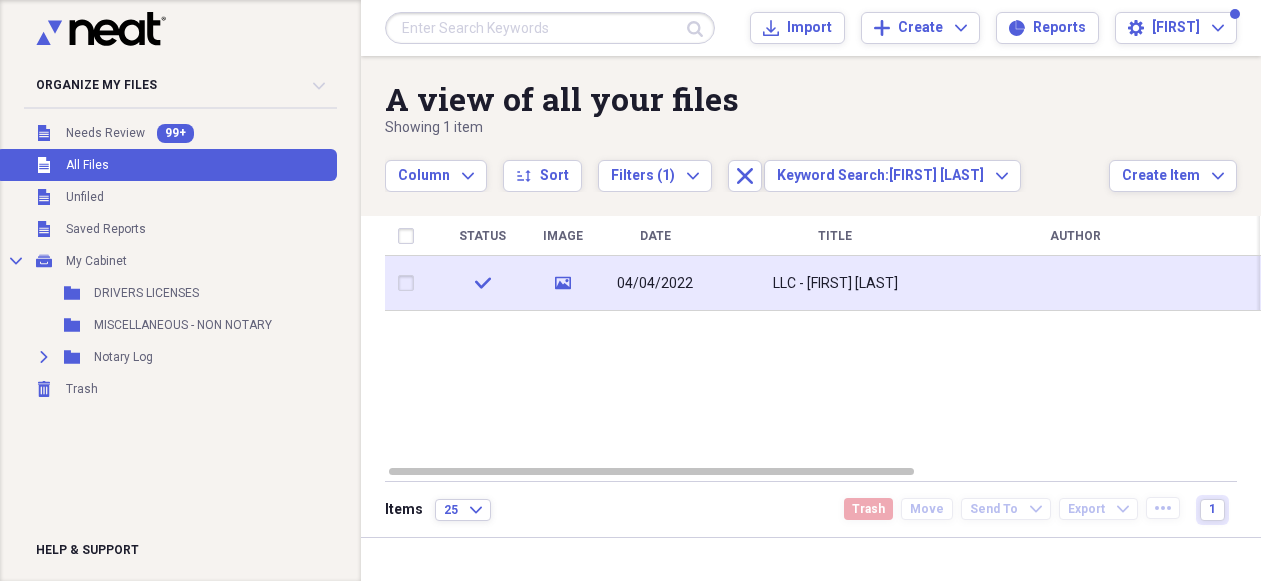 click on "LLC - [FIRST] [LAST]" at bounding box center (835, 284) 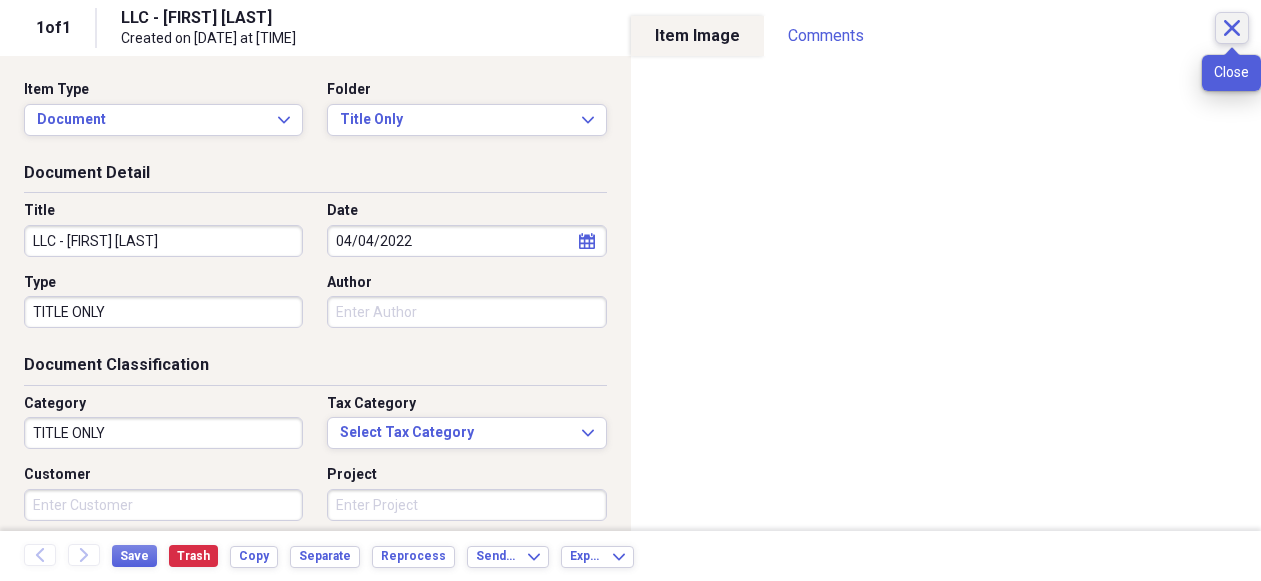 click on "Close" at bounding box center (1232, 28) 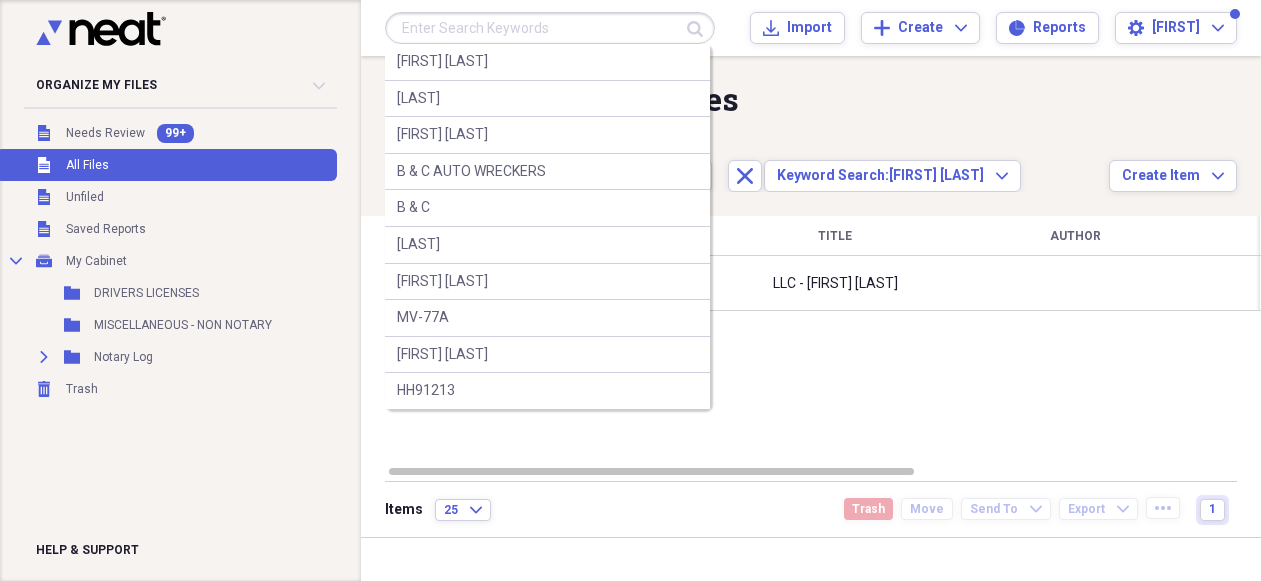 click at bounding box center [550, 28] 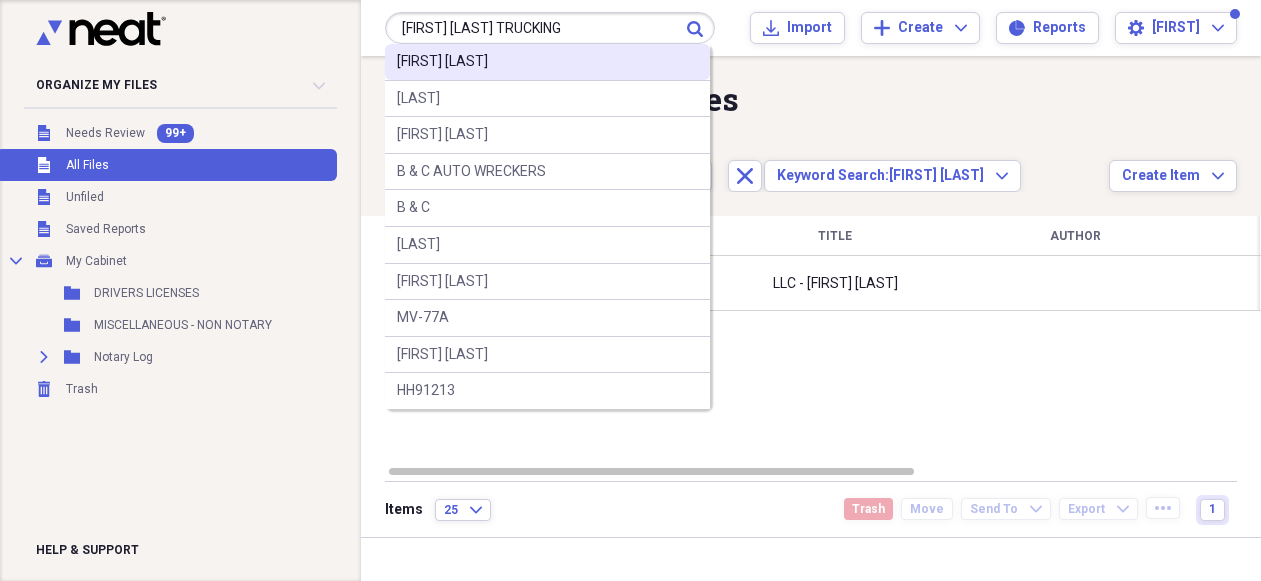type on "[FIRST] [LAST] TRUCKING" 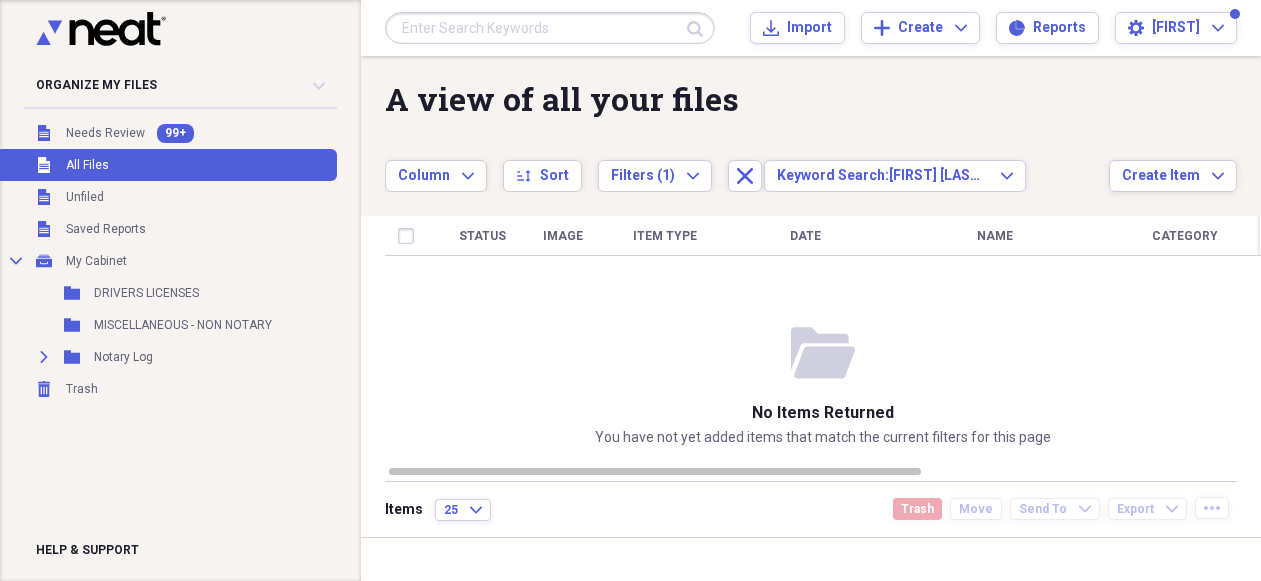 click at bounding box center (550, 28) 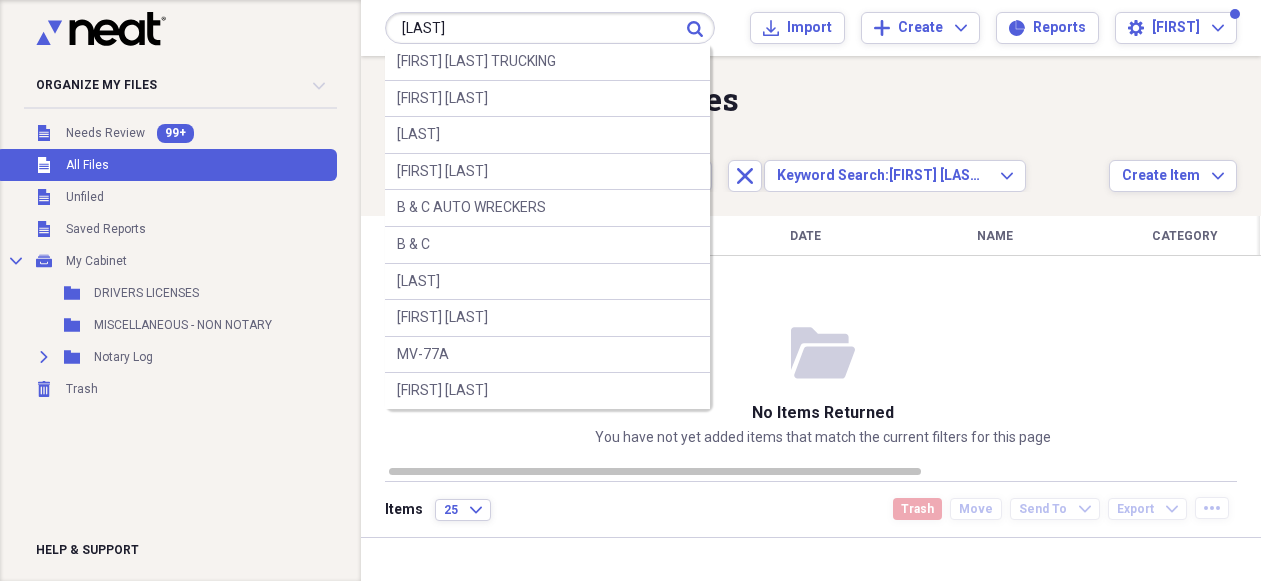 type on "[LAST]" 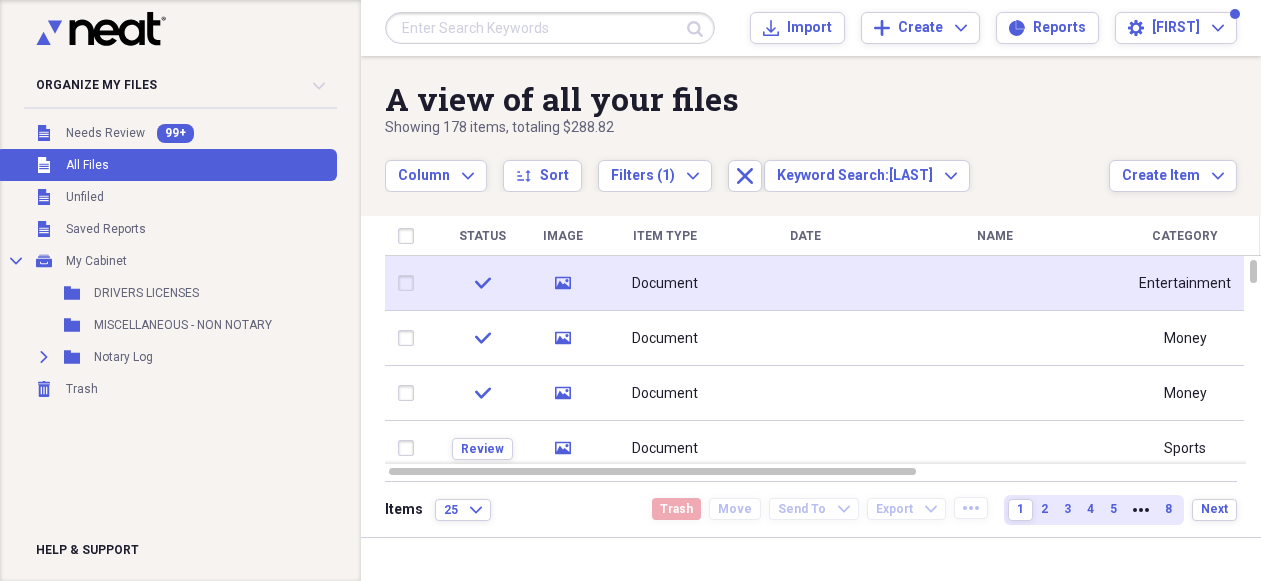 click at bounding box center (805, 283) 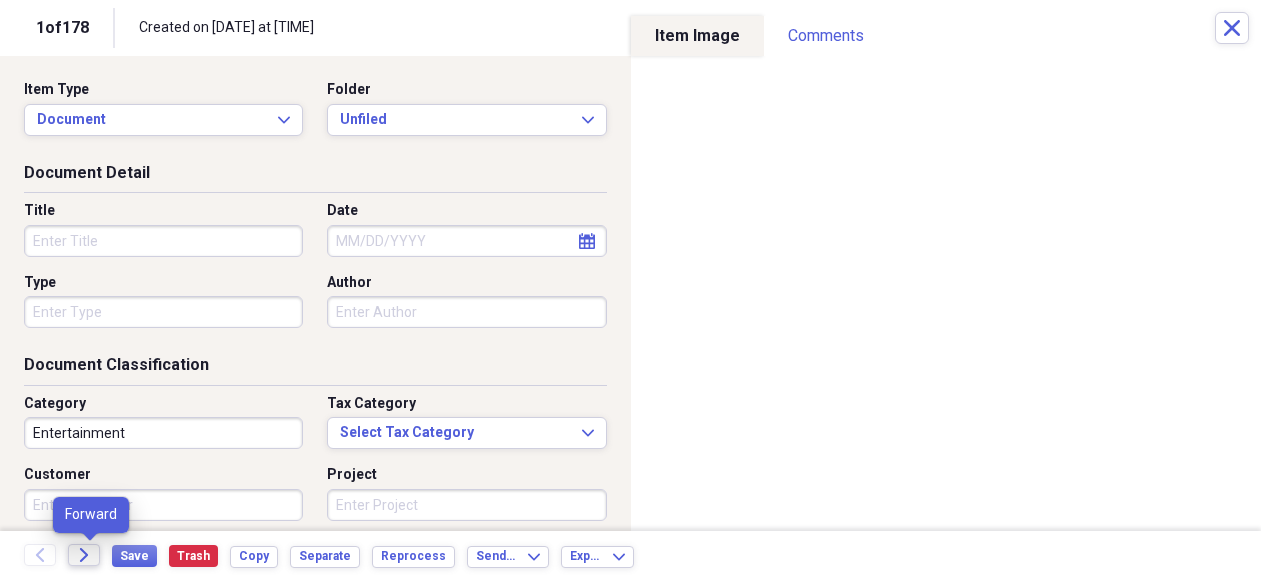 click on "Forward" 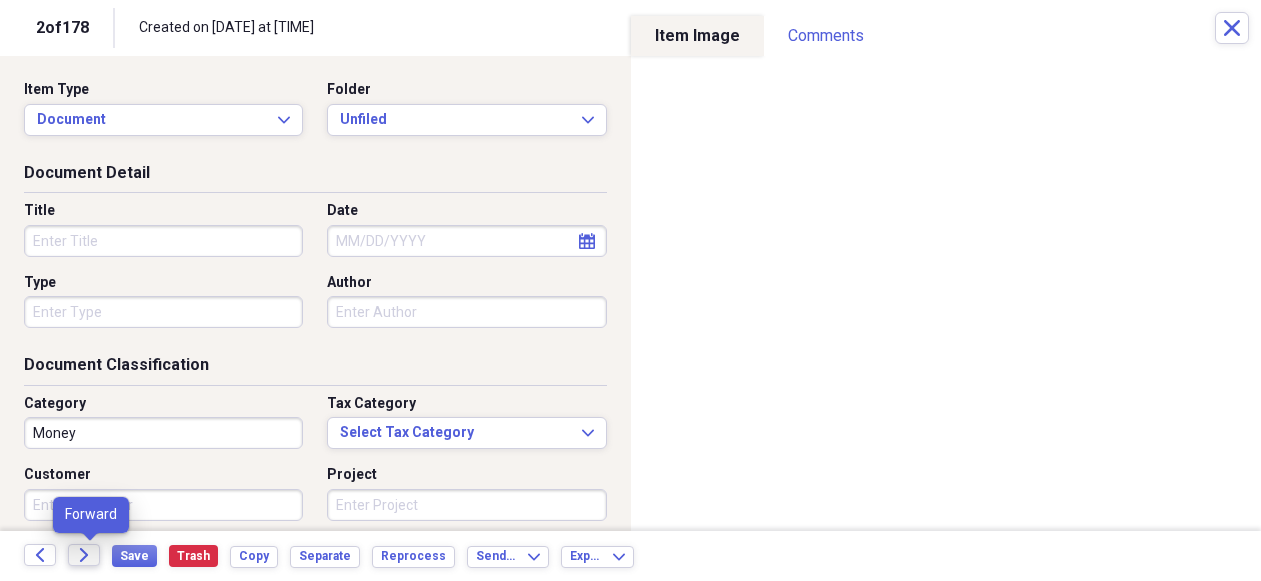 click on "Forward" 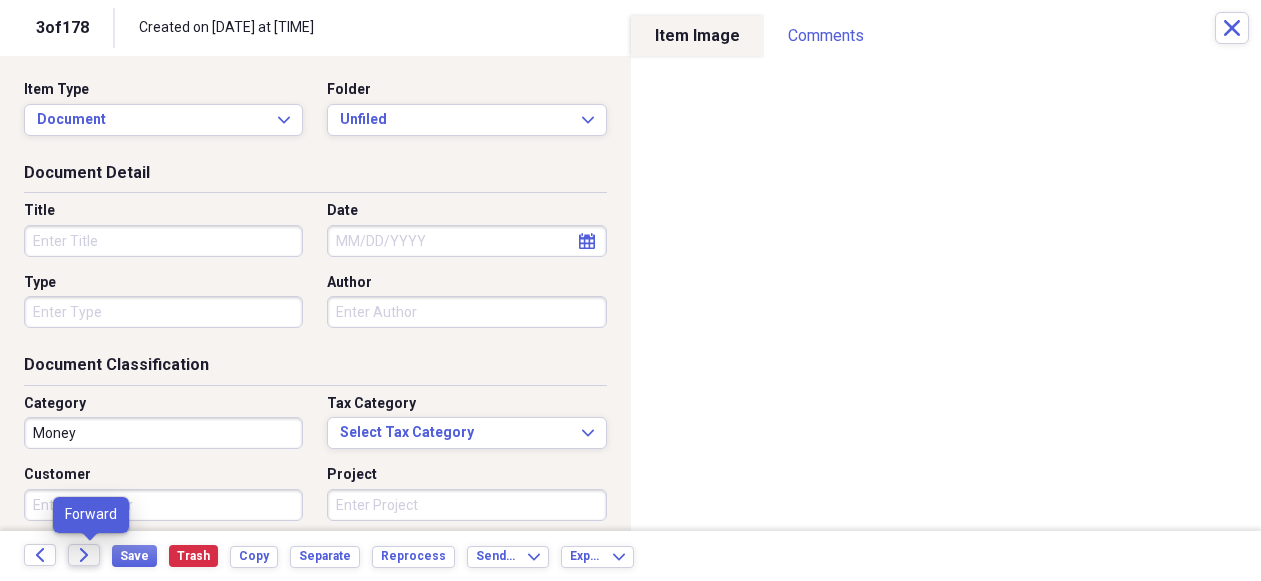 click on "Forward" 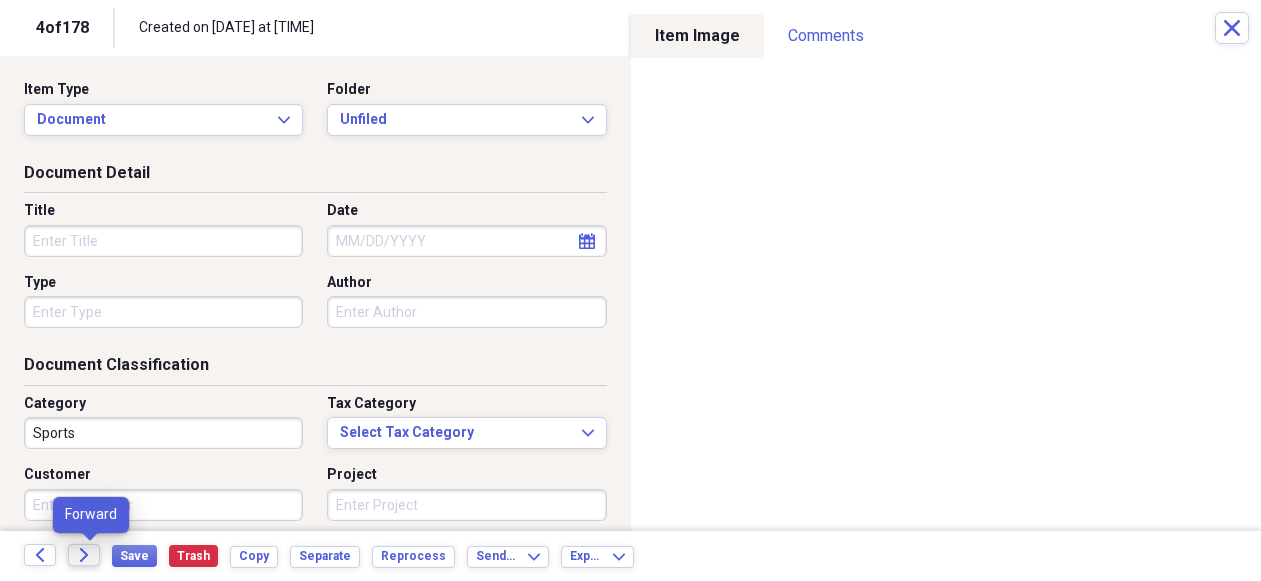 click on "Forward" 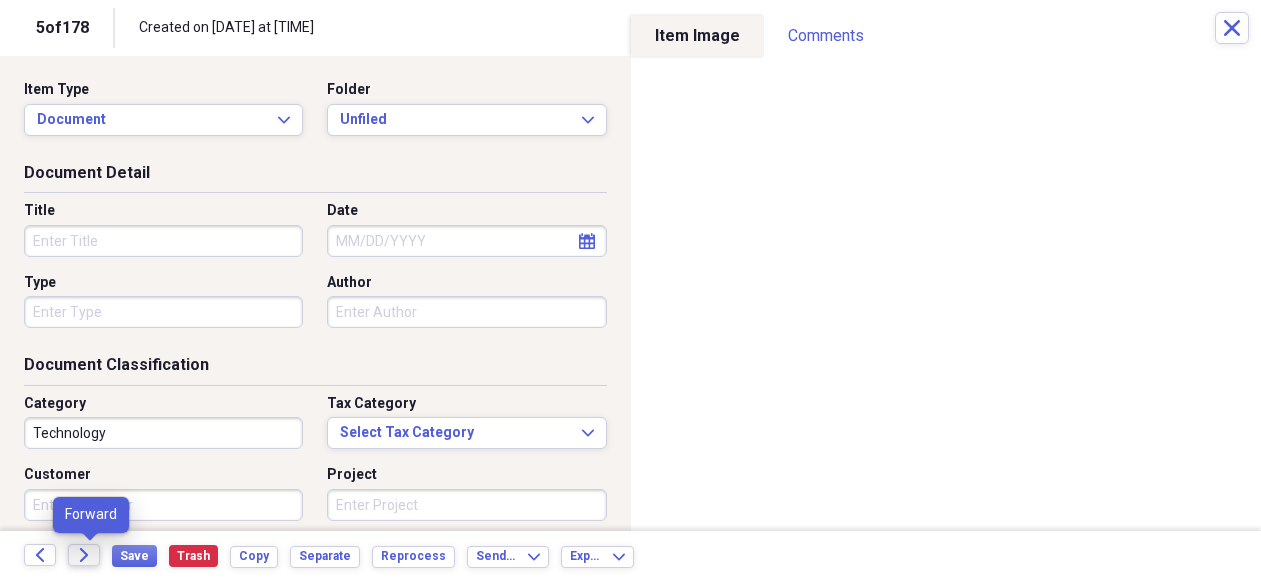 click on "Forward" 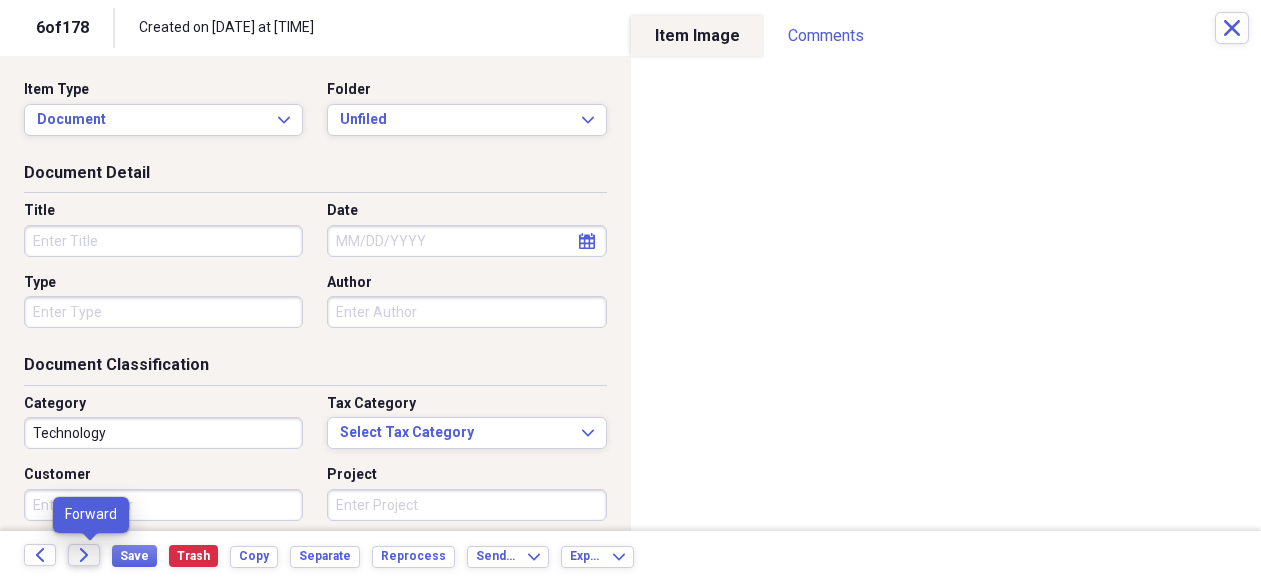 click on "Forward" 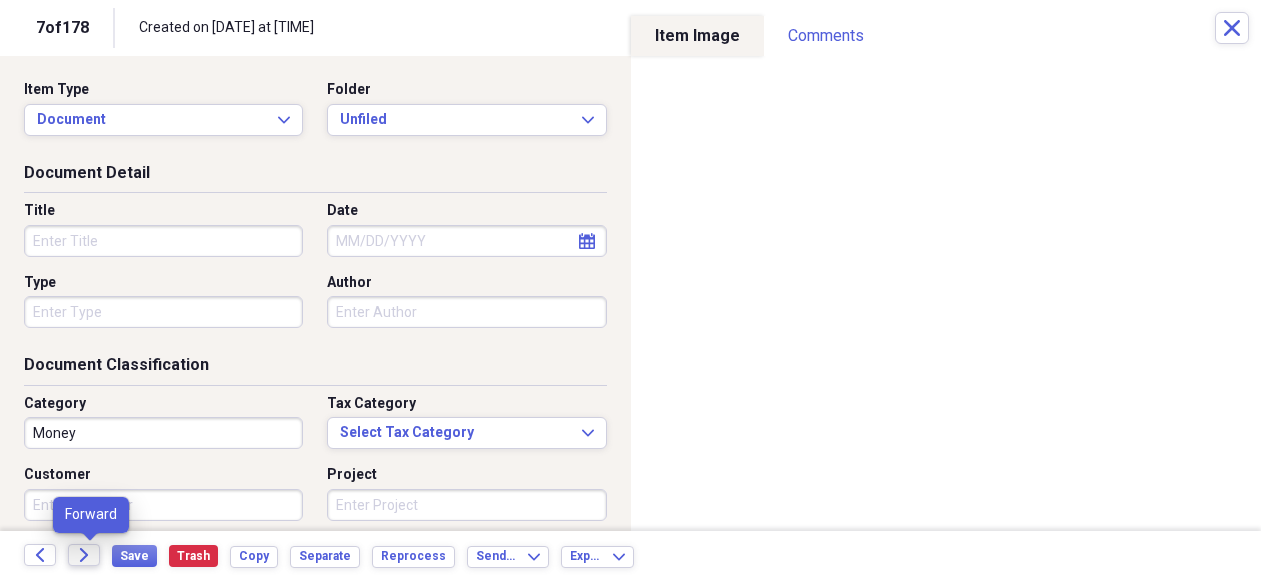 click on "Forward" 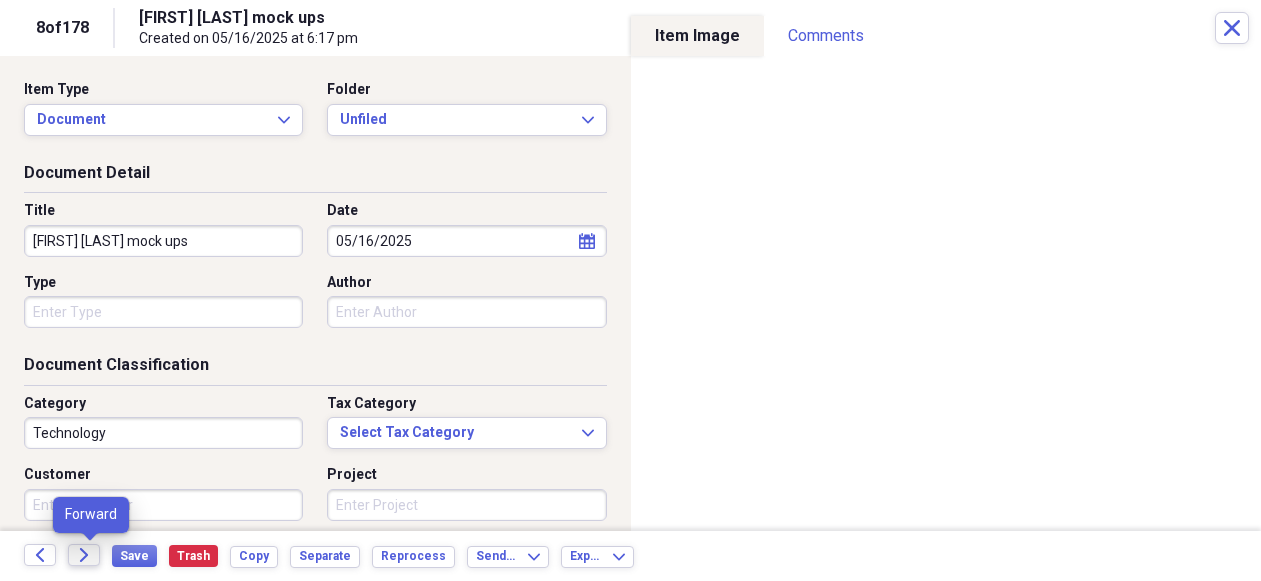 click on "Forward" 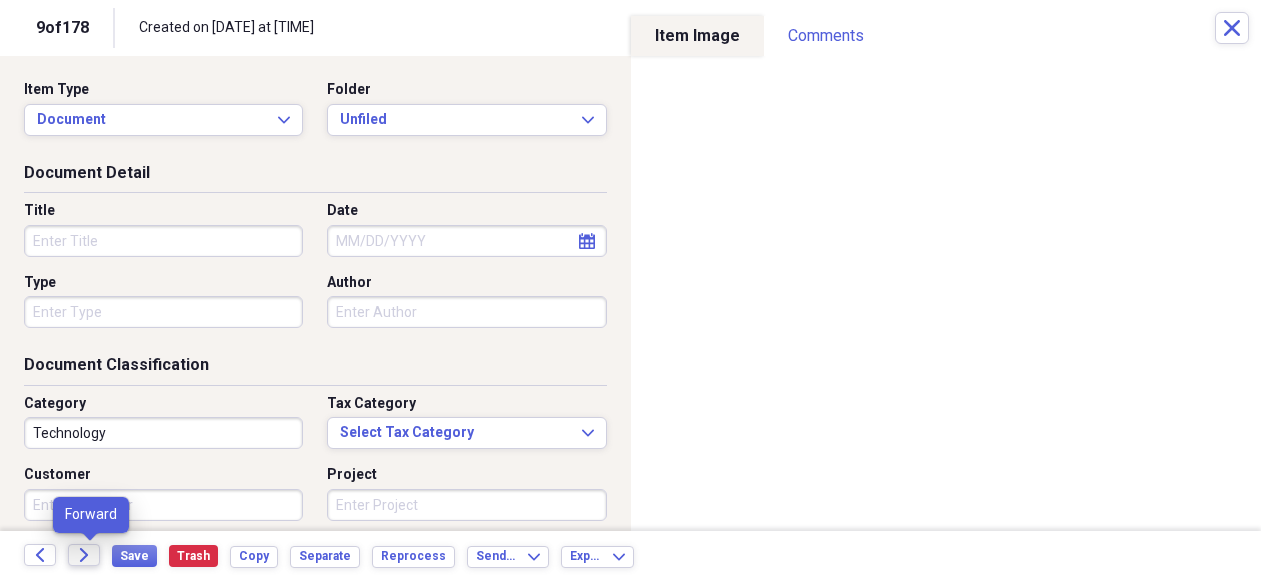 click on "Forward" 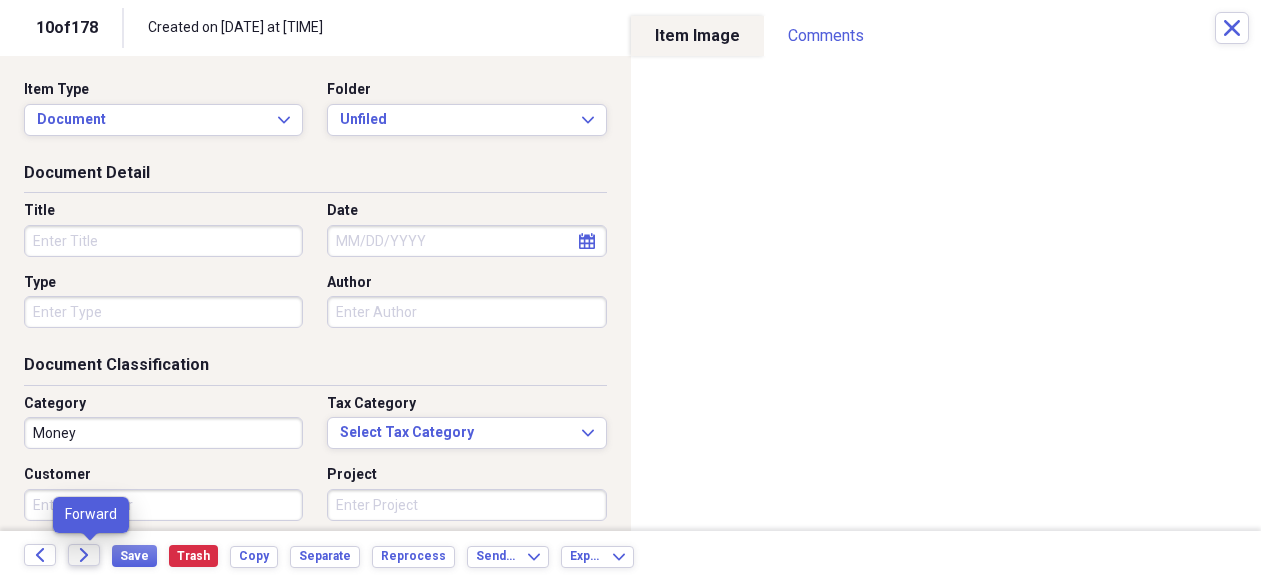 click on "Forward" at bounding box center [90, 556] 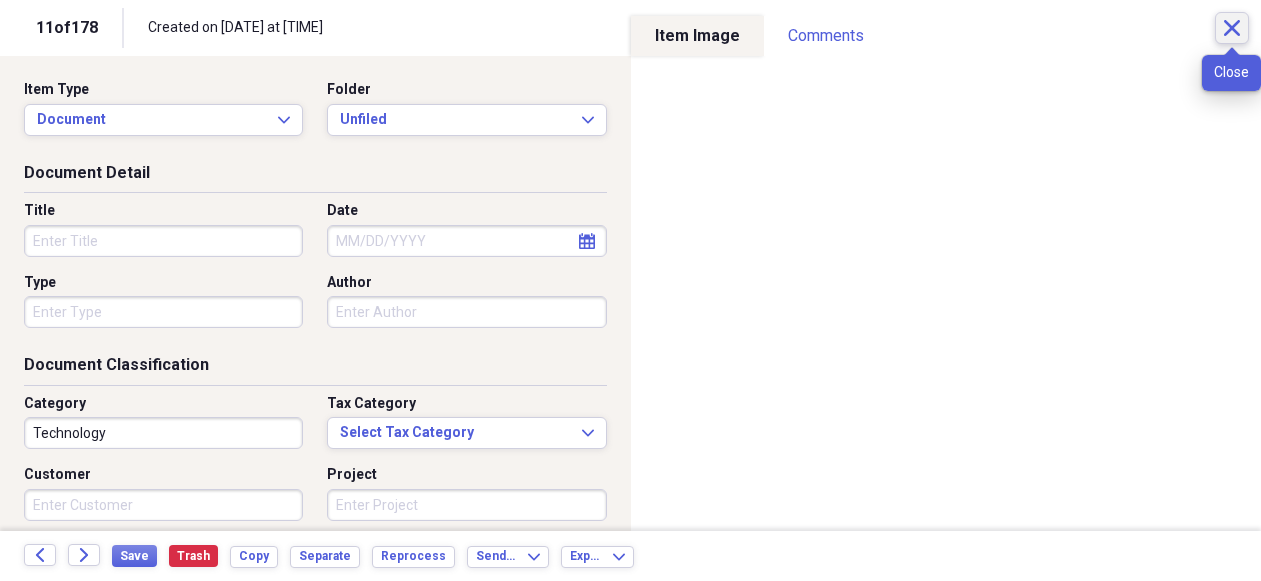 click 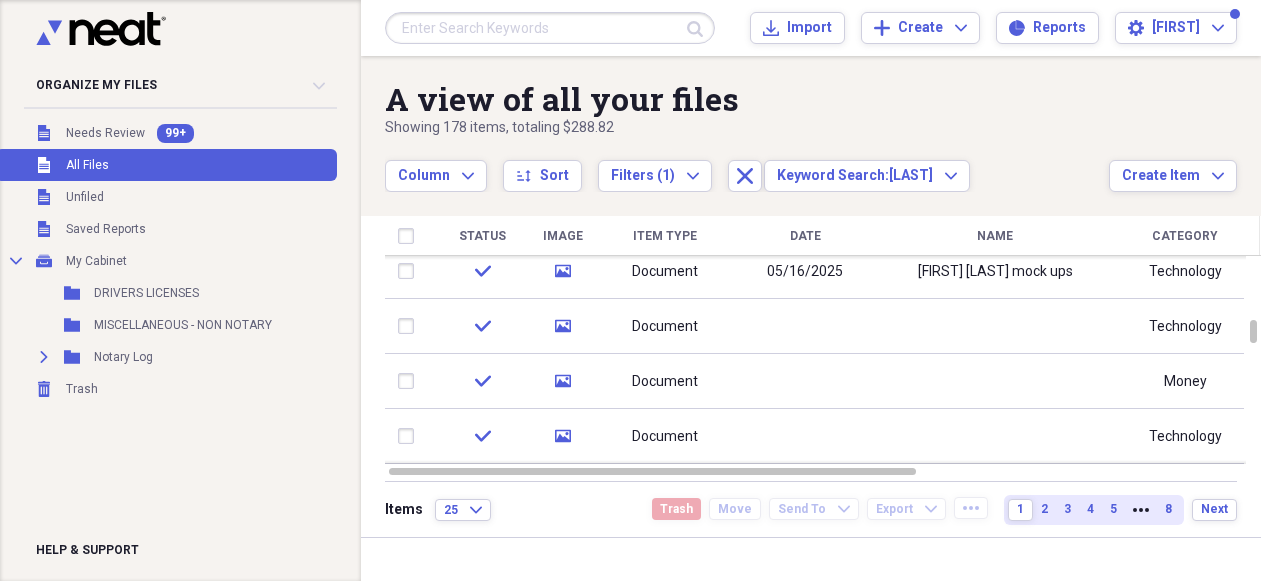 click at bounding box center (550, 28) 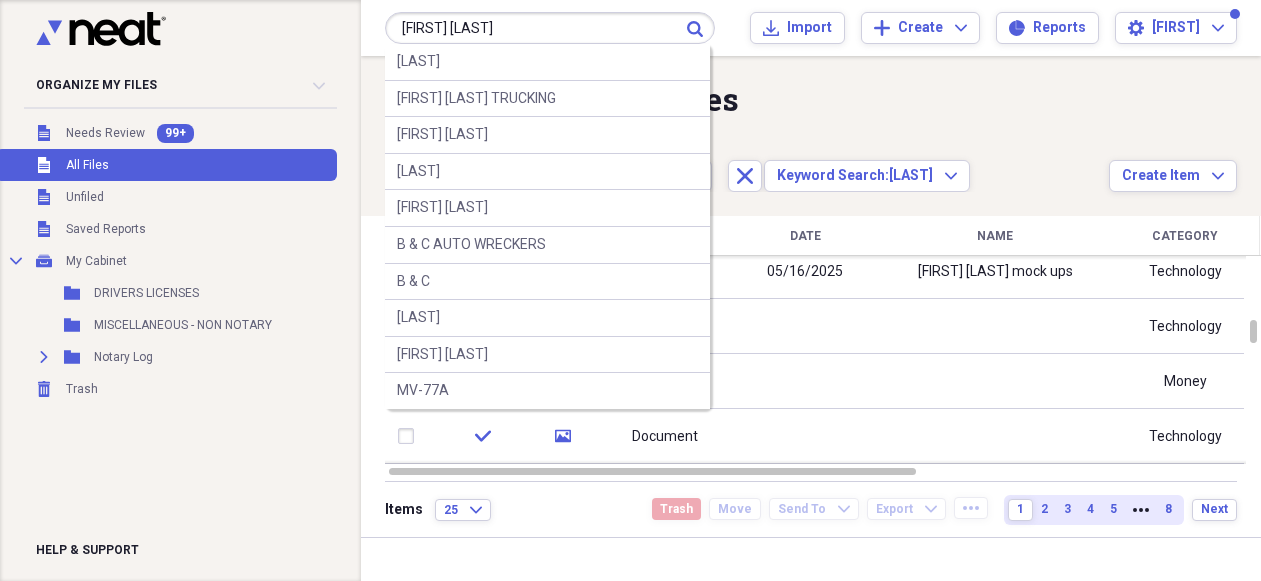 type on "[FIRST] [LAST]" 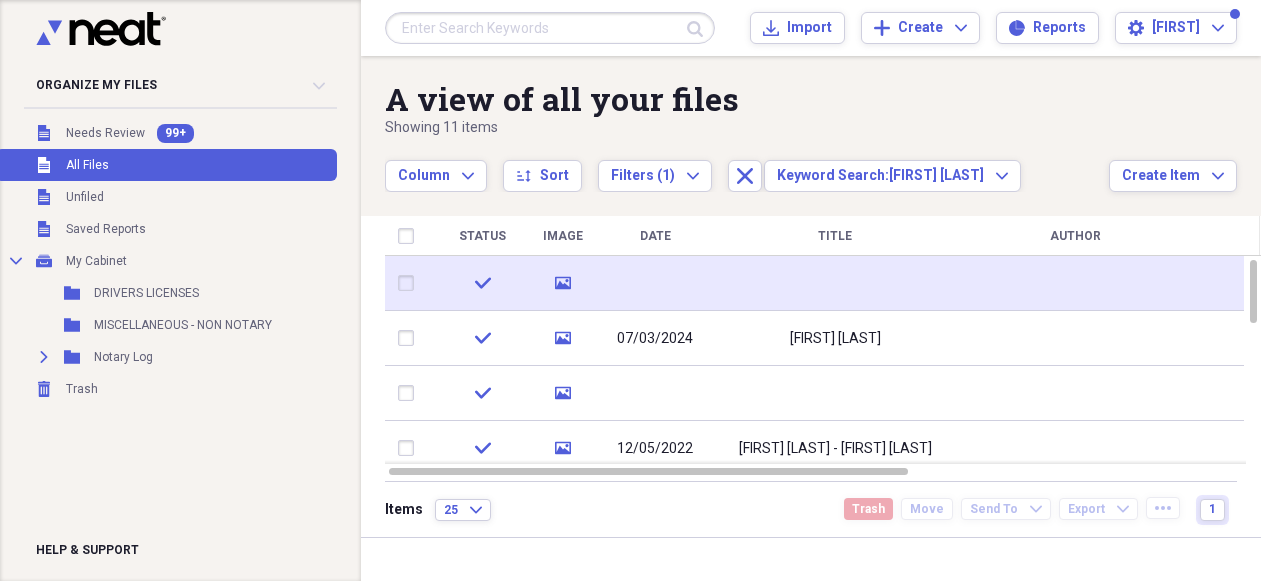 click at bounding box center [655, 283] 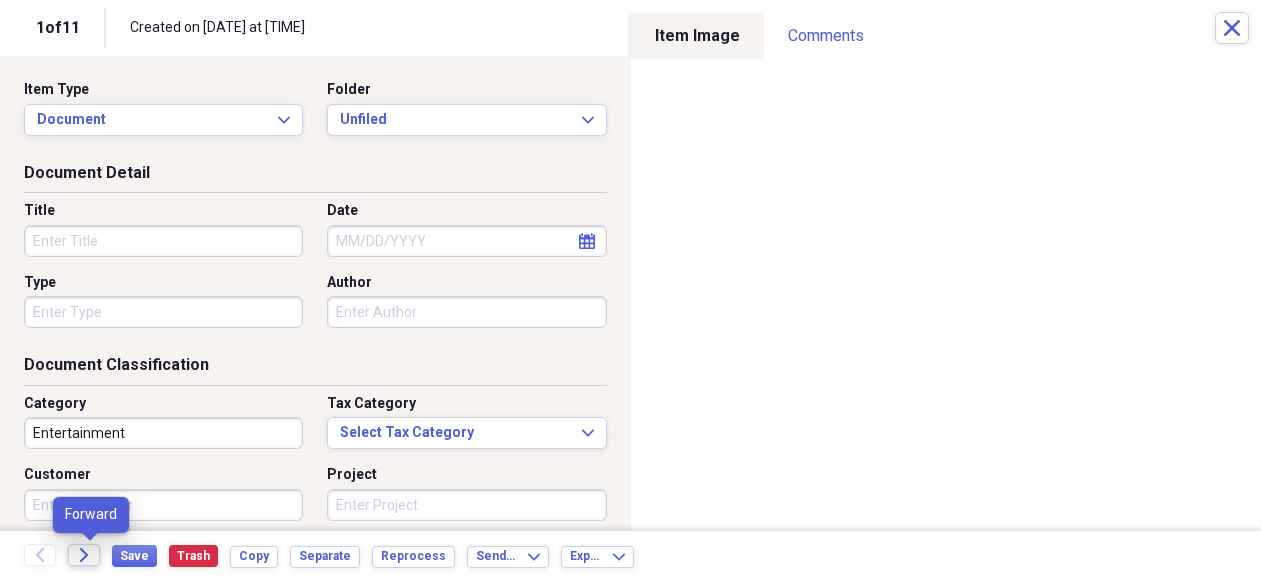 click on "Forward" 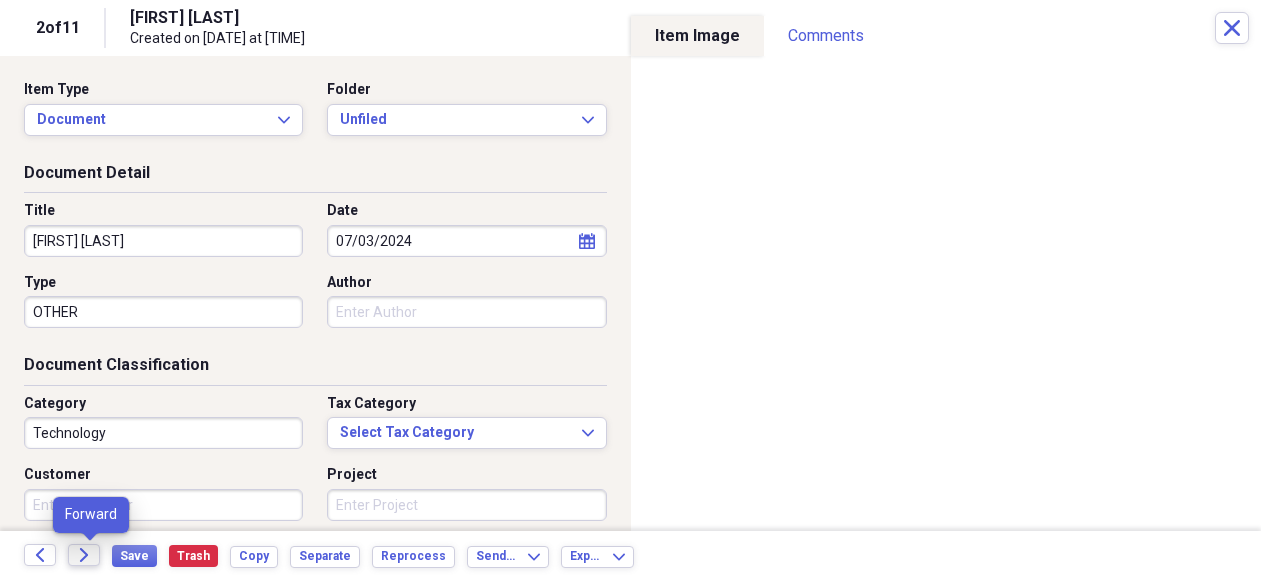 click 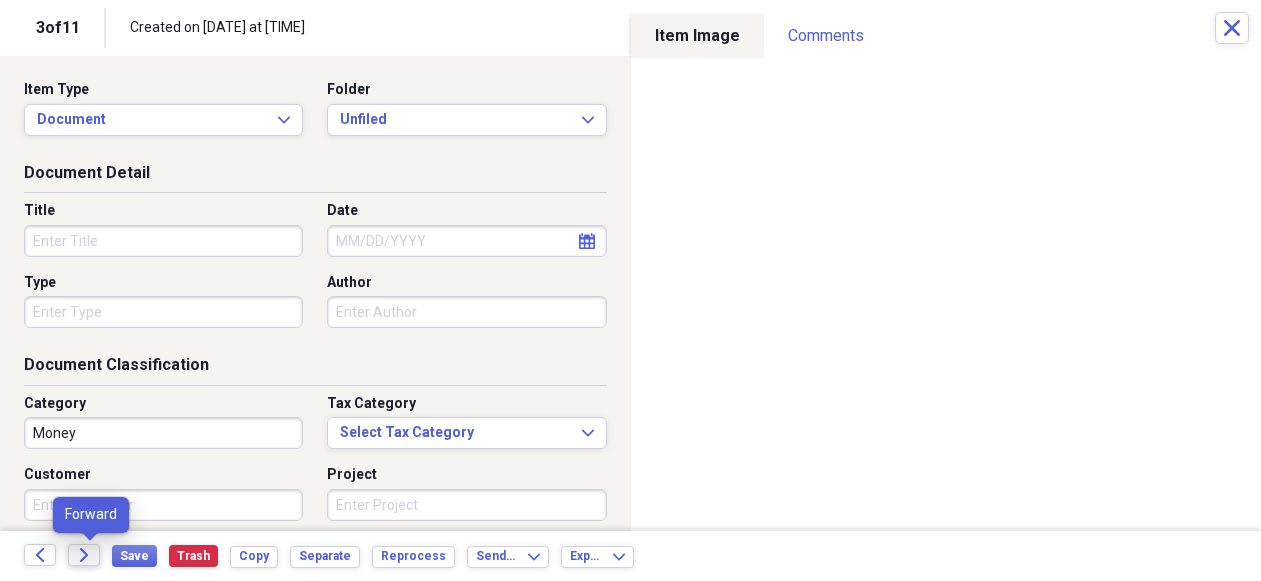 click 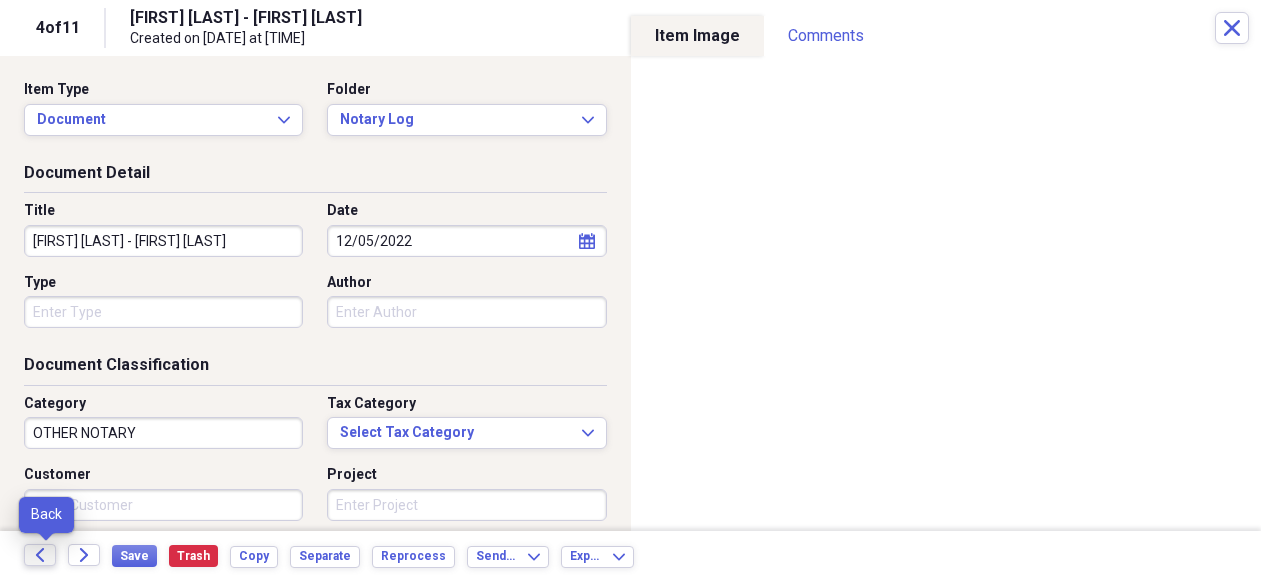 click on "Back" 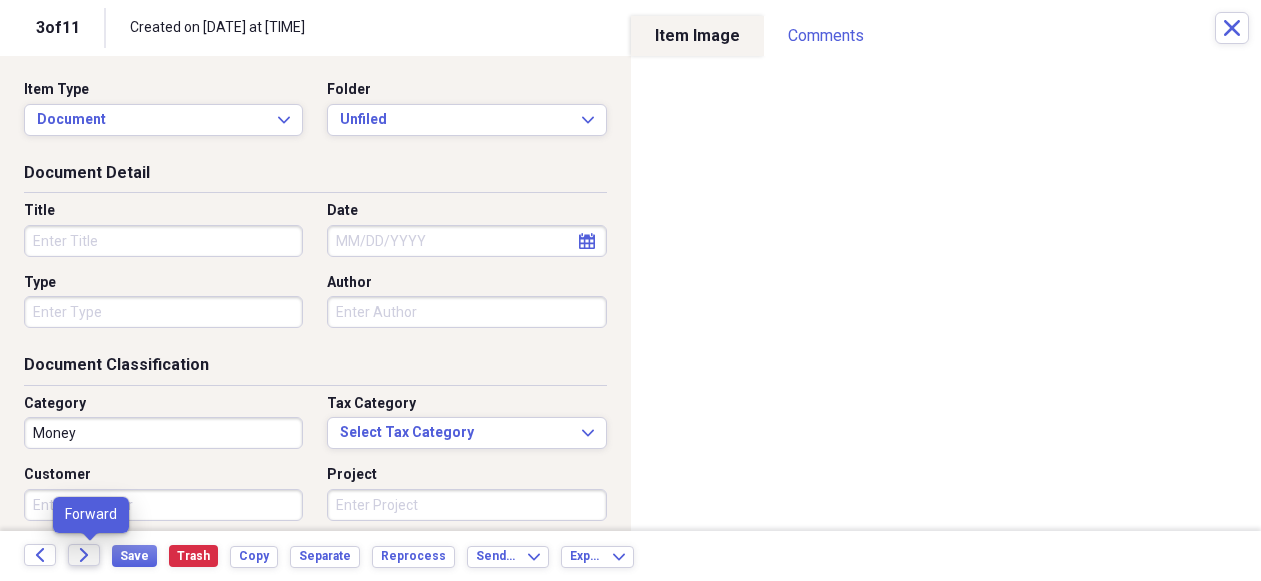 click on "Forward" 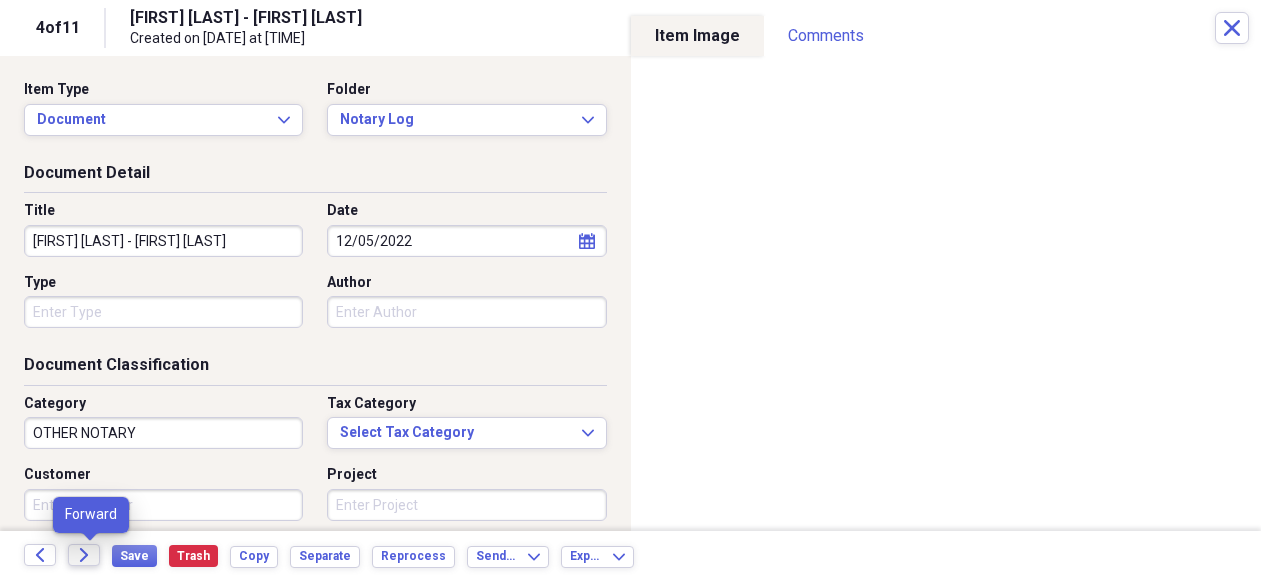 click on "Forward" 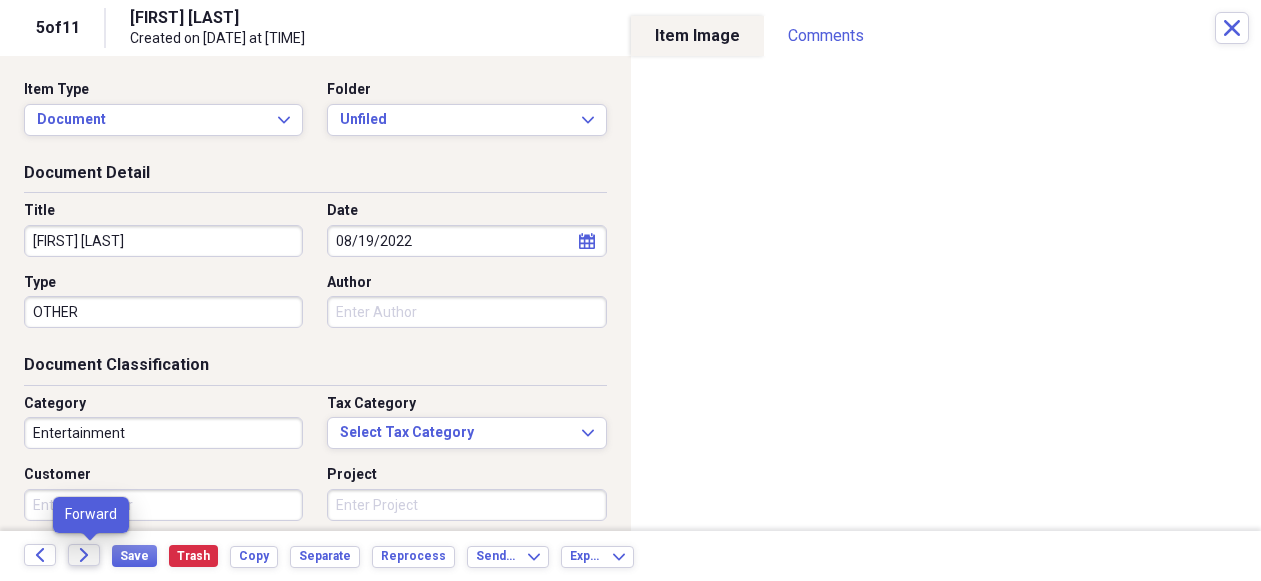 click on "Forward" 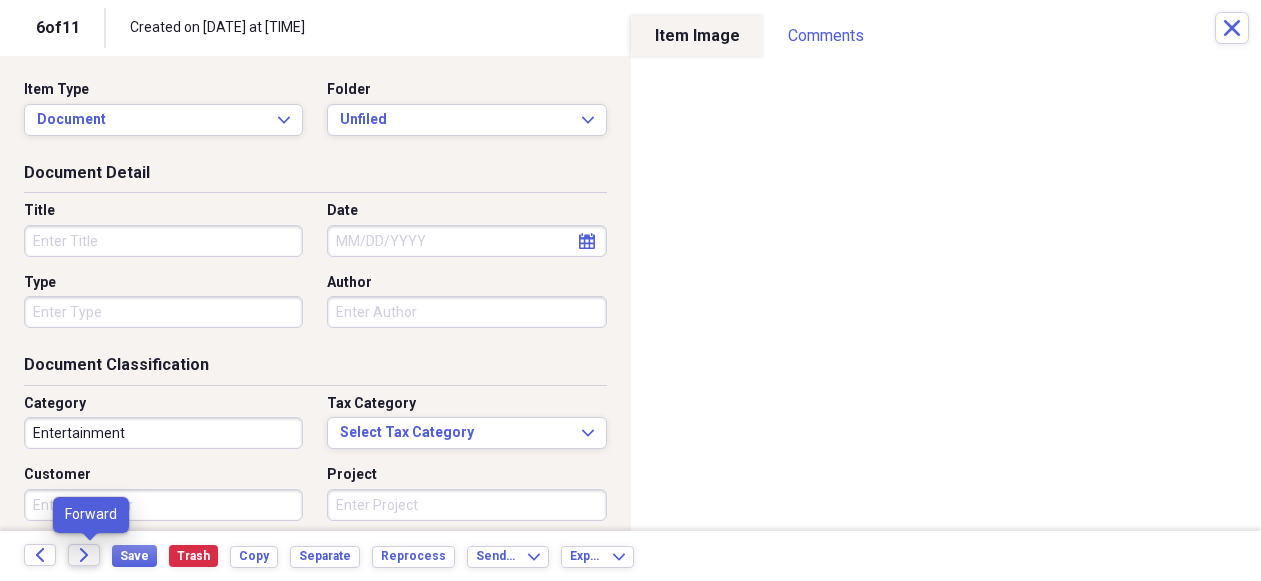 click on "Forward" 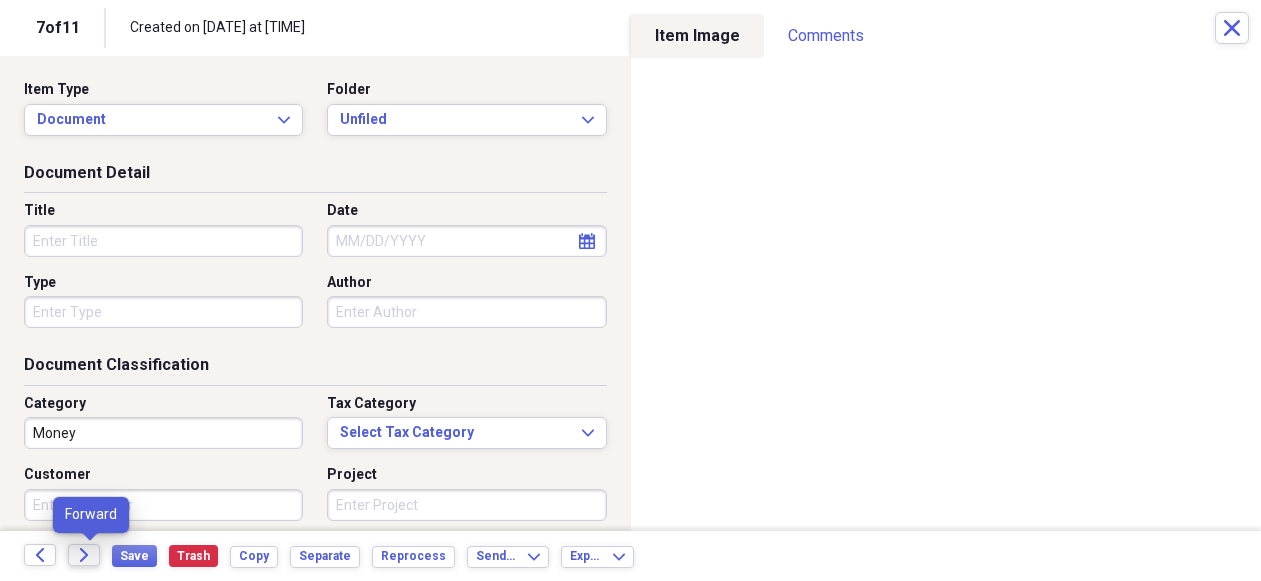 click on "Forward" 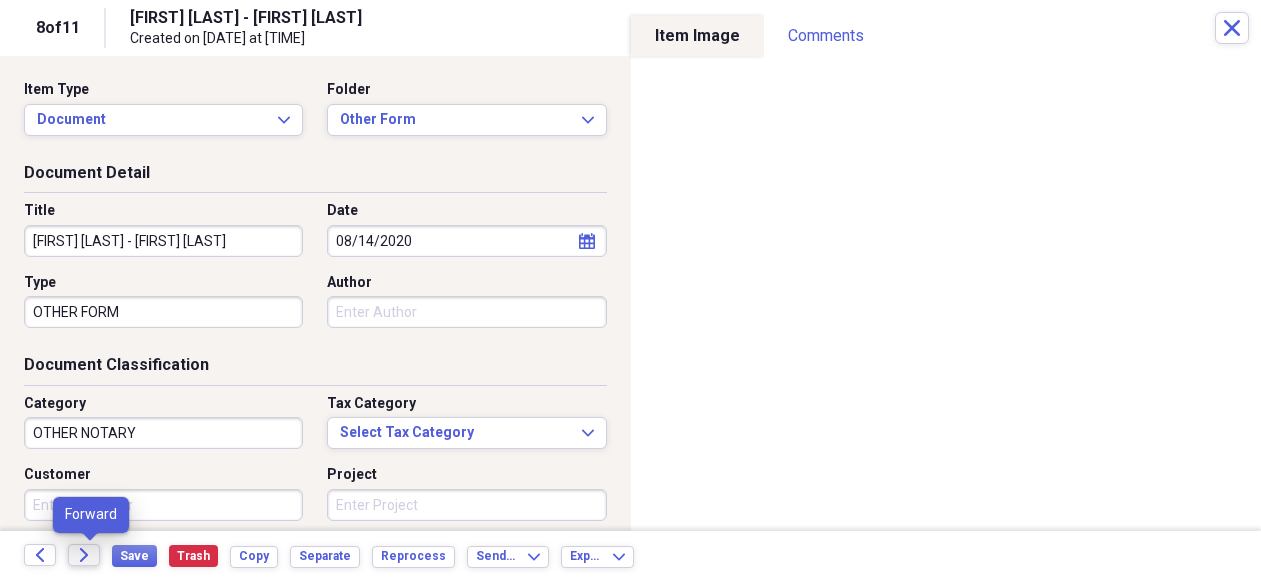 click on "Forward" 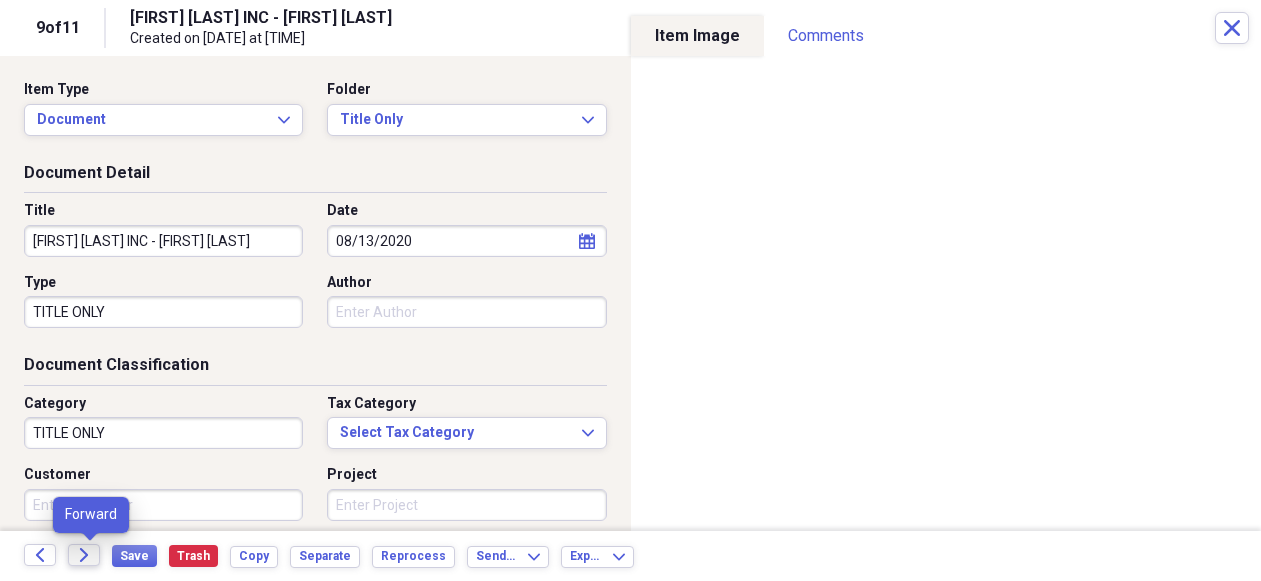 click on "Forward" at bounding box center (84, 555) 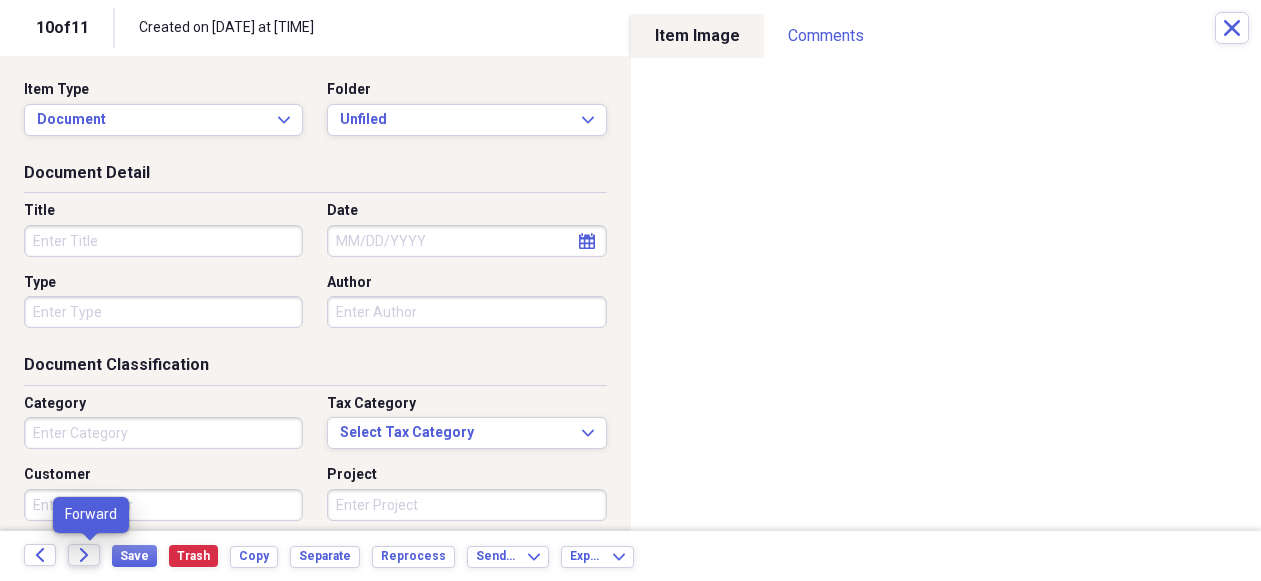 click on "Forward" 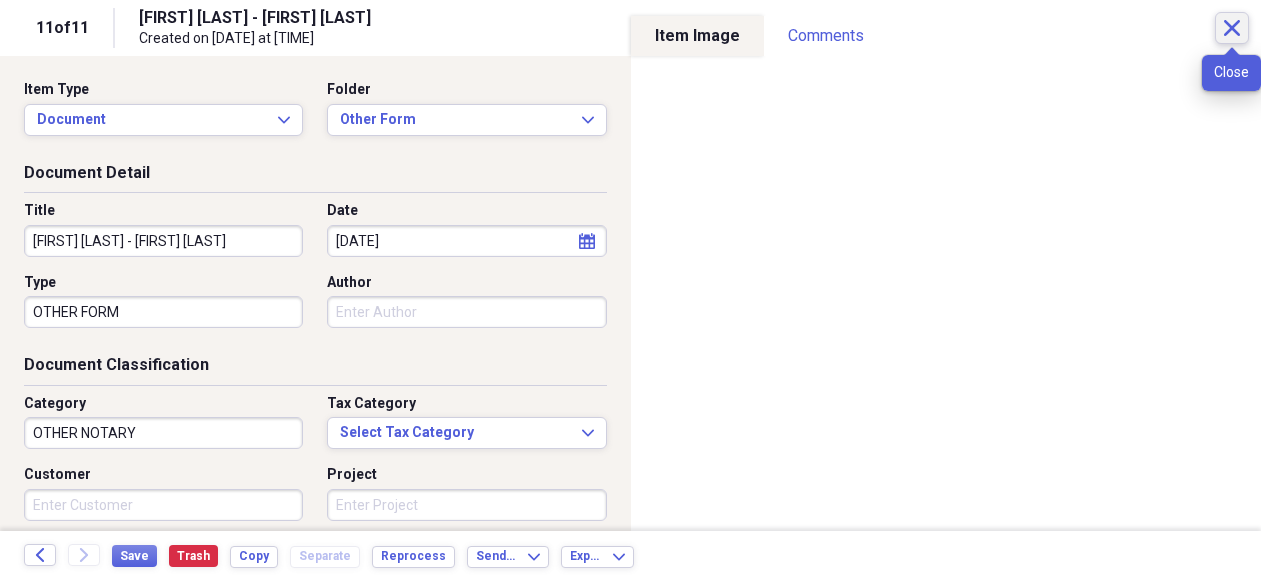 click on "Close" 